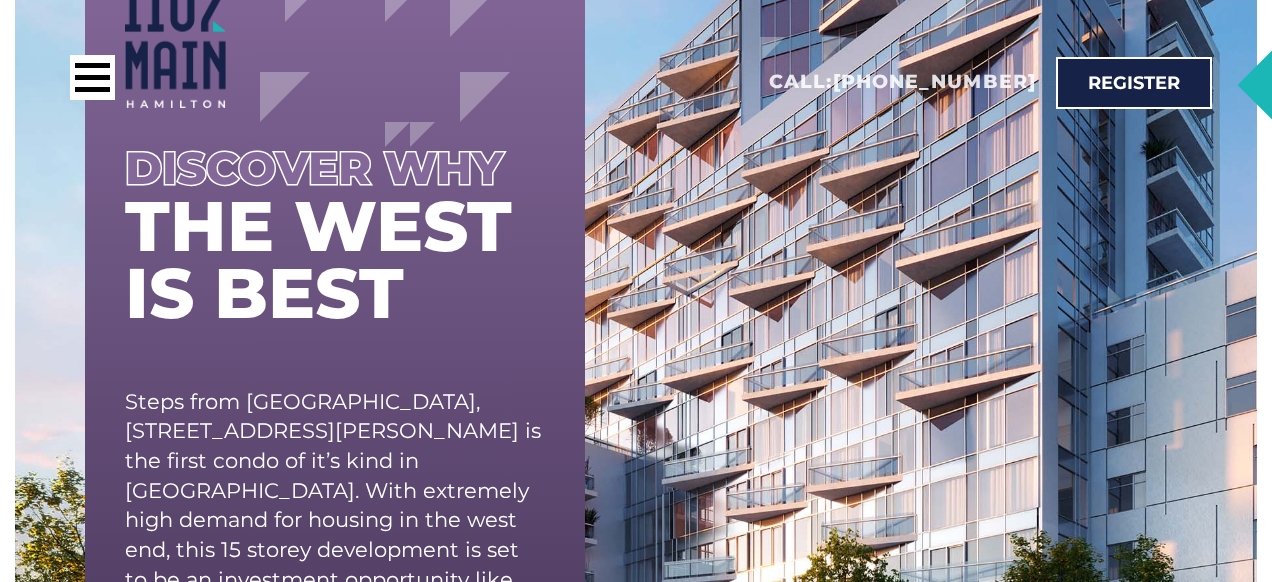 scroll, scrollTop: 200, scrollLeft: 0, axis: vertical 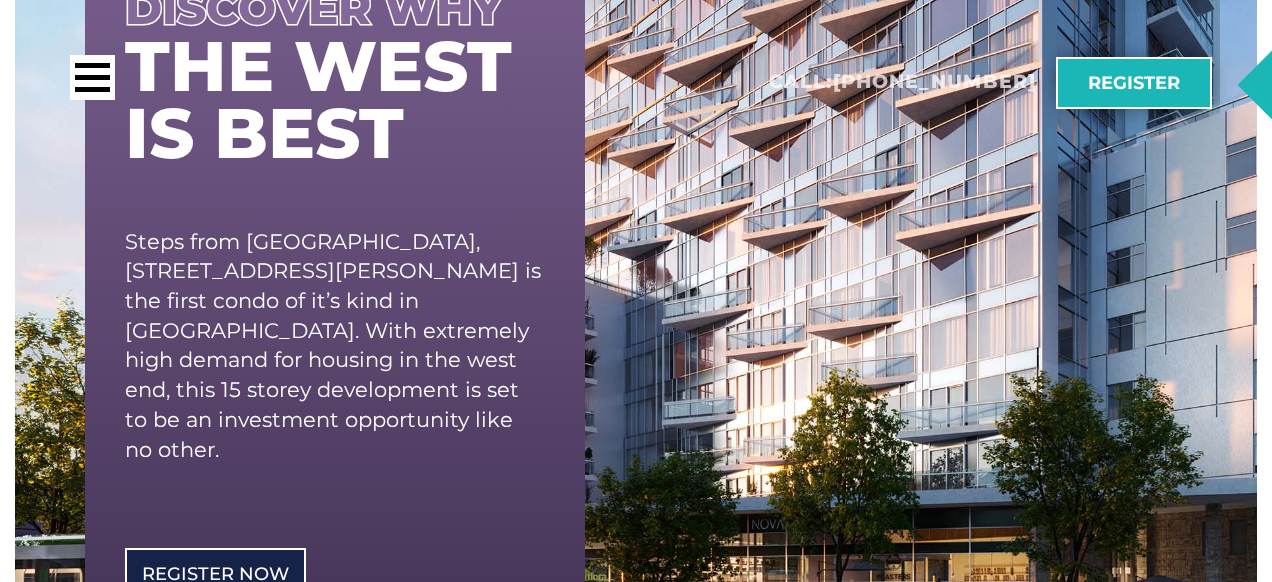 click on "Register" at bounding box center (1134, 83) 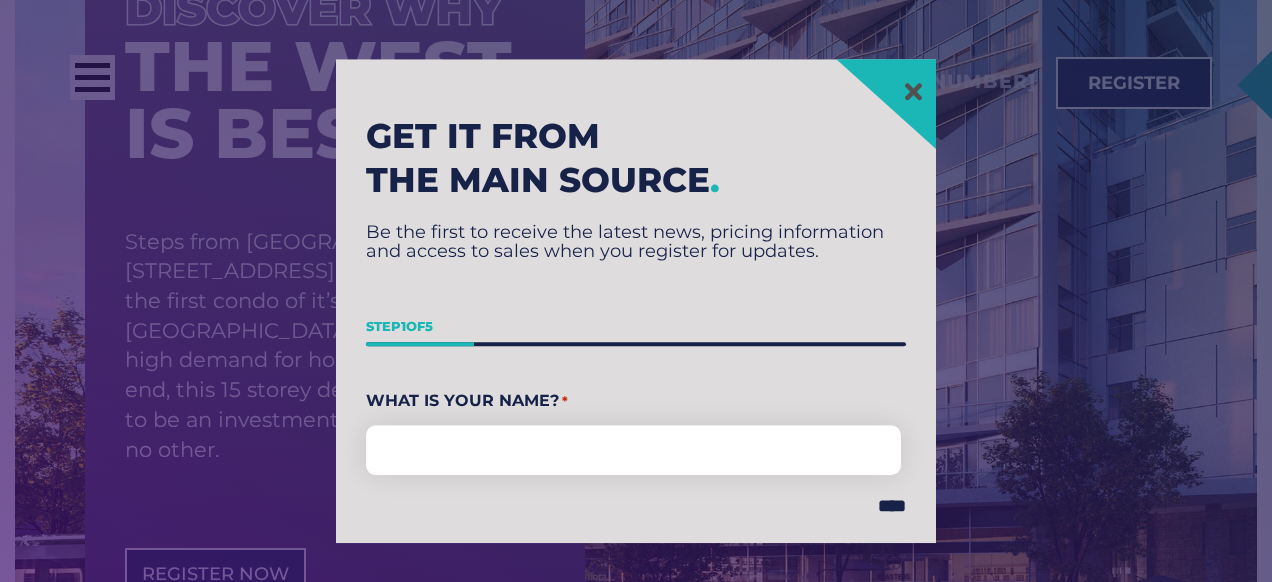 click on "Step  1  of  5" at bounding box center [636, 327] 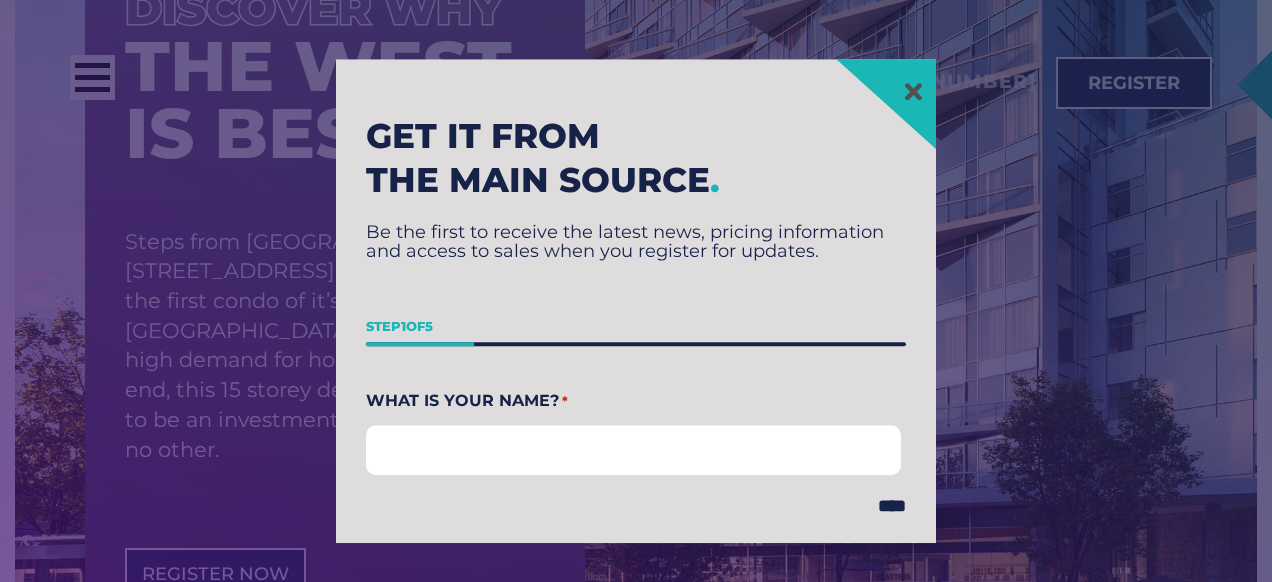 click on "First" at bounding box center (633, 450) 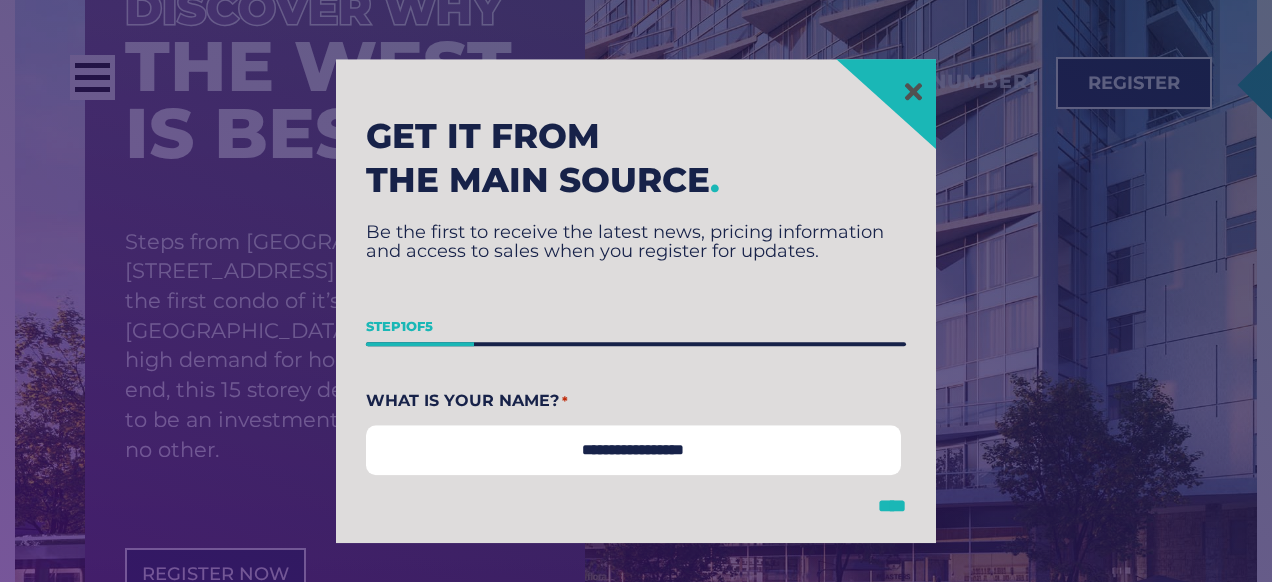 type on "**********" 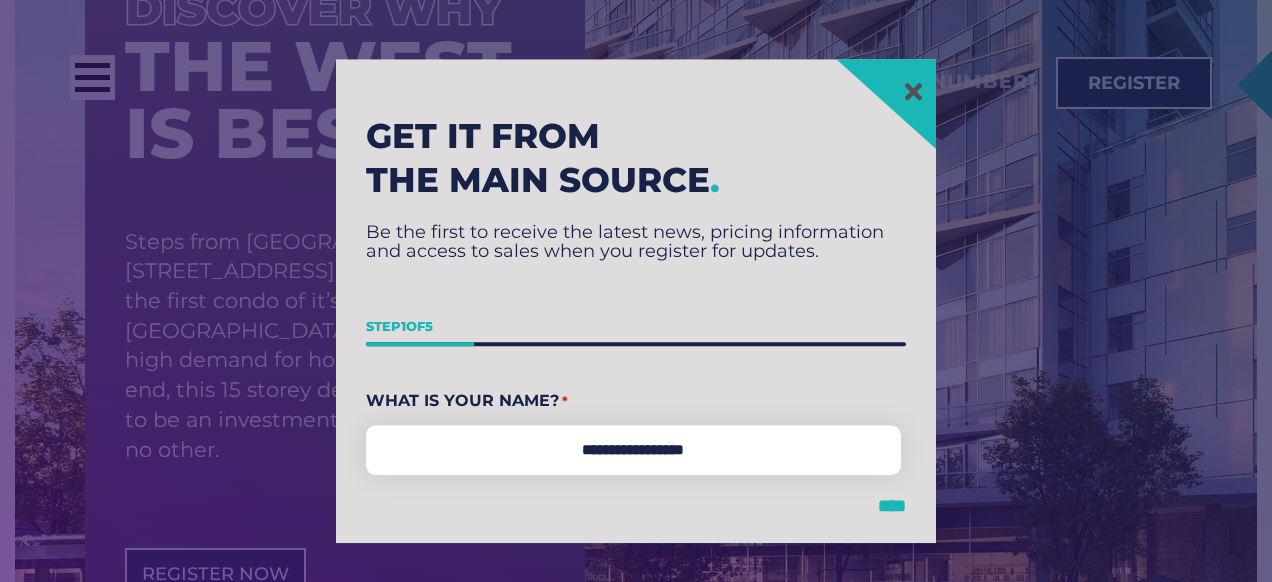 click on "****" at bounding box center (892, 506) 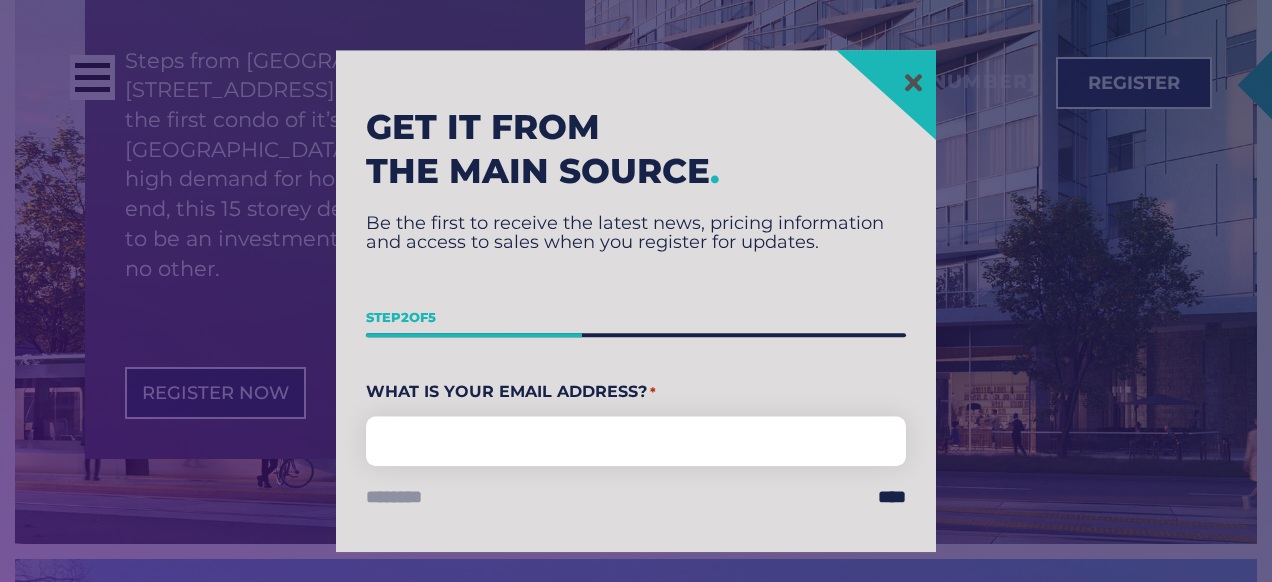 scroll, scrollTop: 523, scrollLeft: 0, axis: vertical 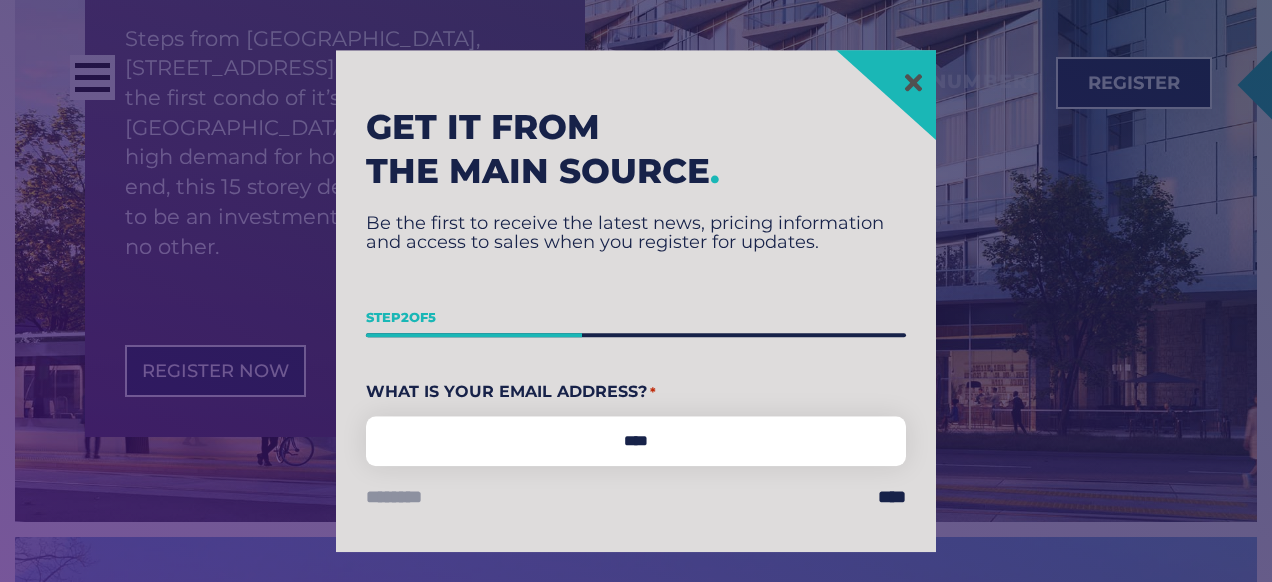 type on "**********" 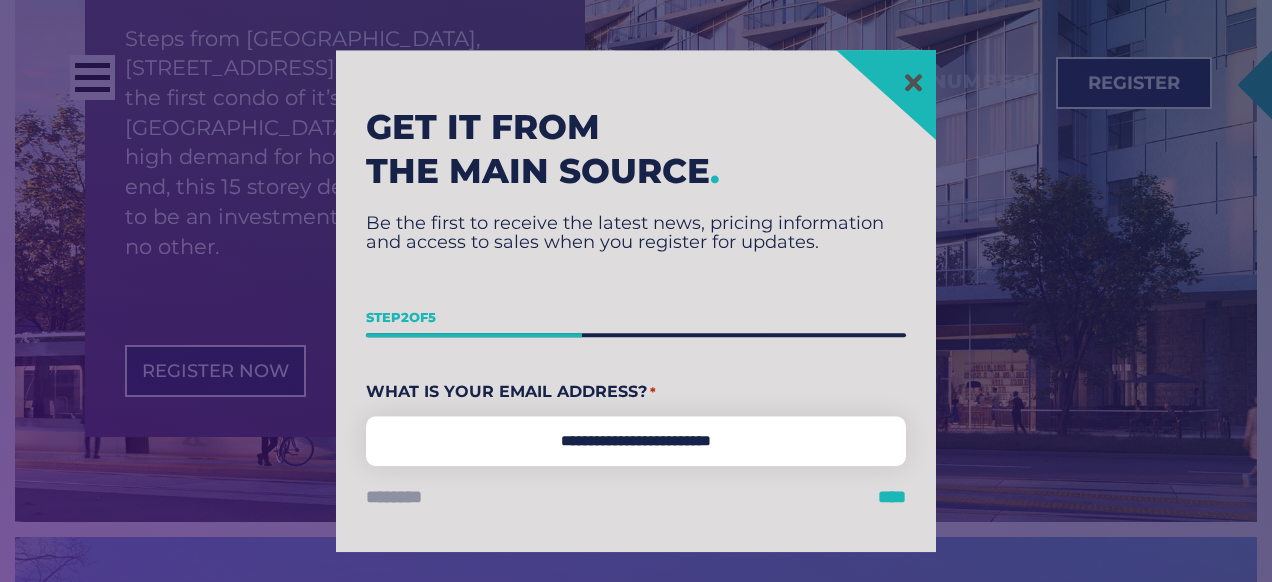 click on "****" at bounding box center [892, 497] 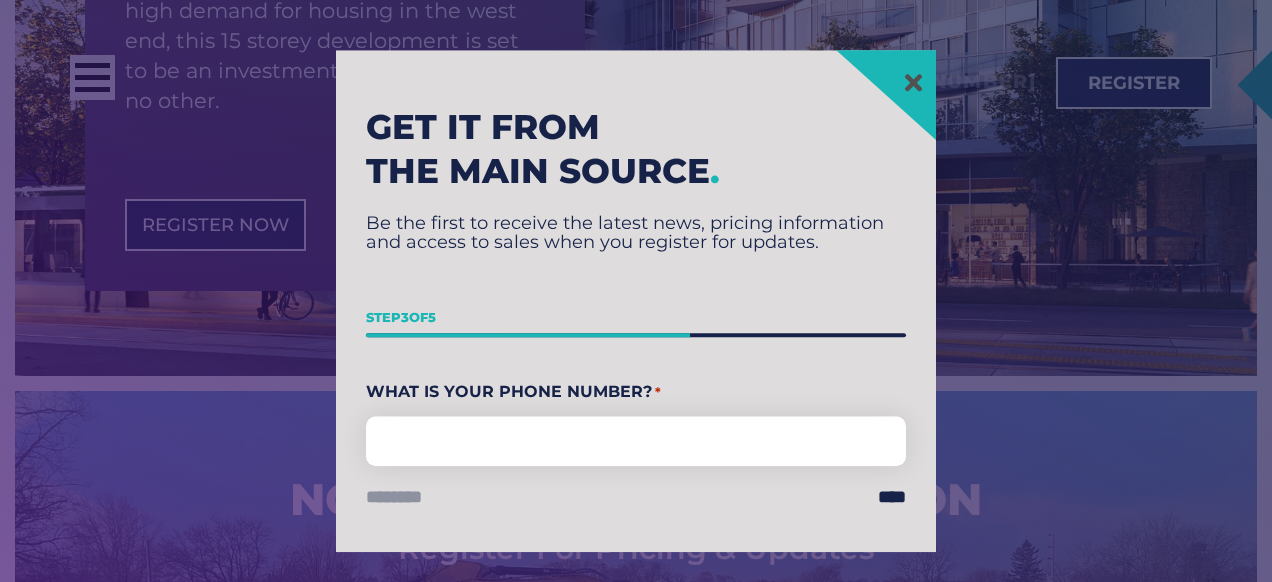 scroll, scrollTop: 726, scrollLeft: 0, axis: vertical 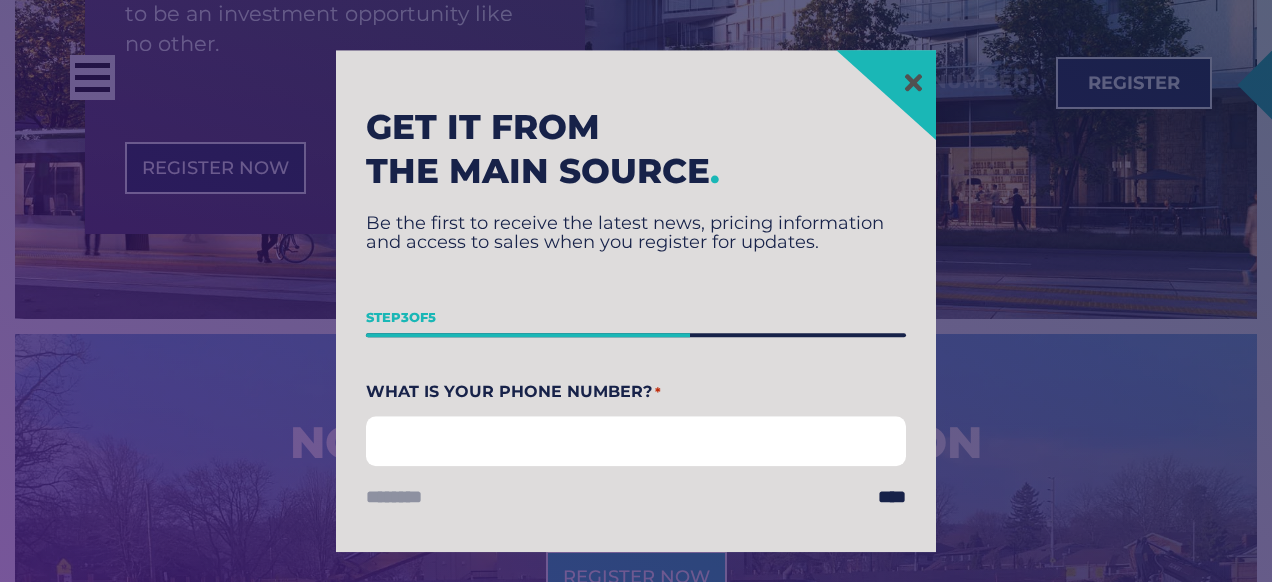 click on "What Is Your Phone Number? *" at bounding box center [636, 441] 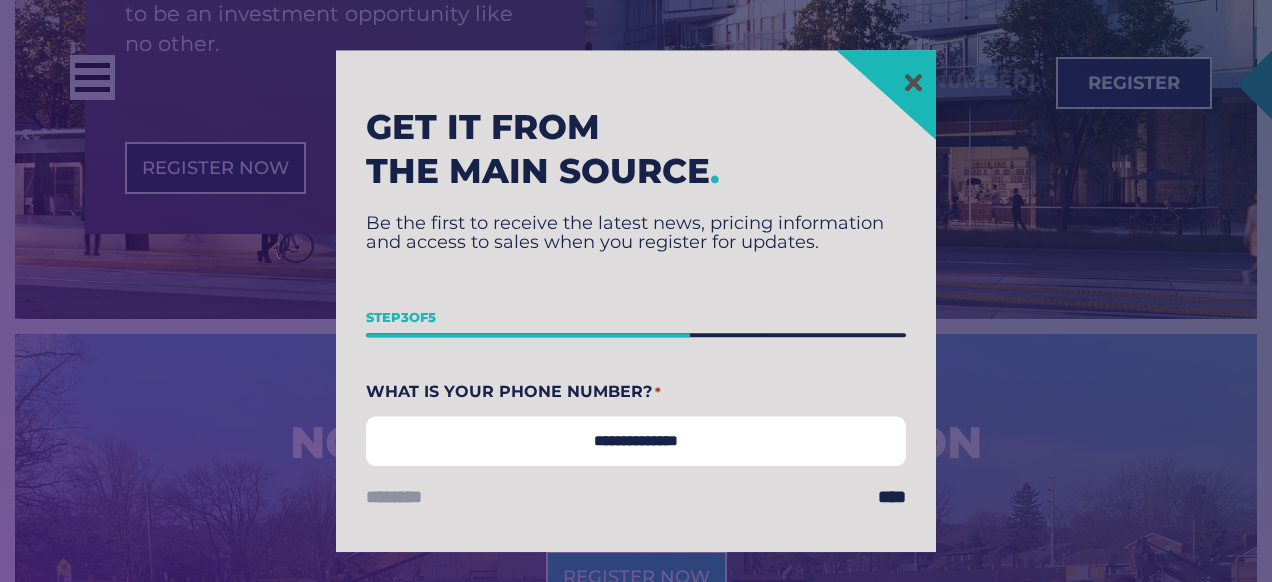 click on "**********" at bounding box center (636, 441) 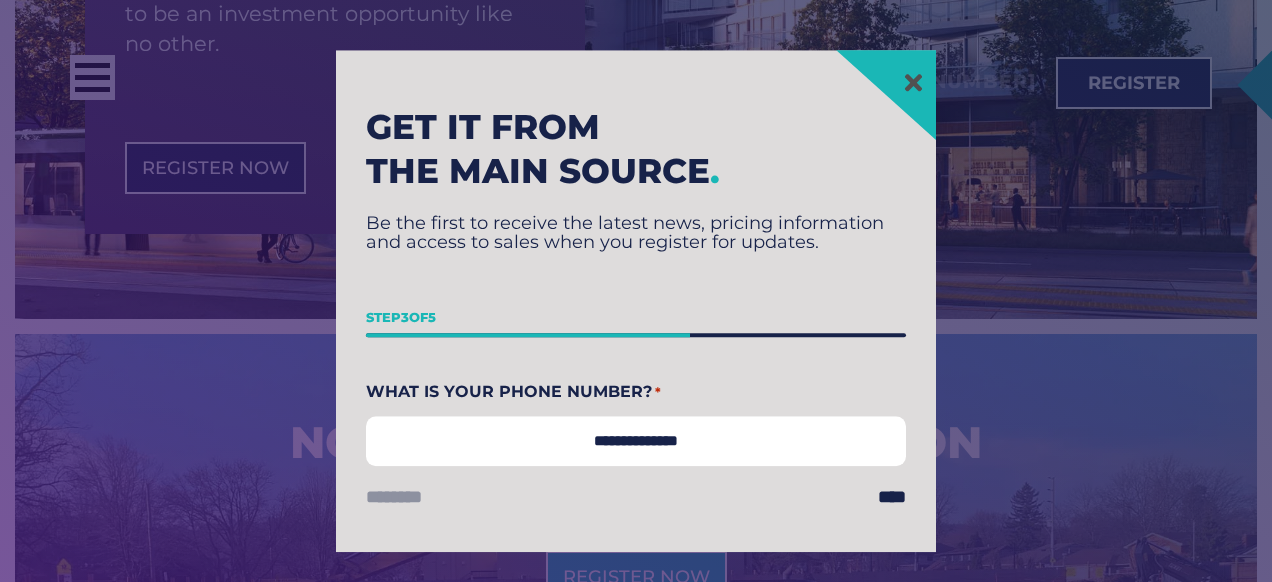 type on "**********" 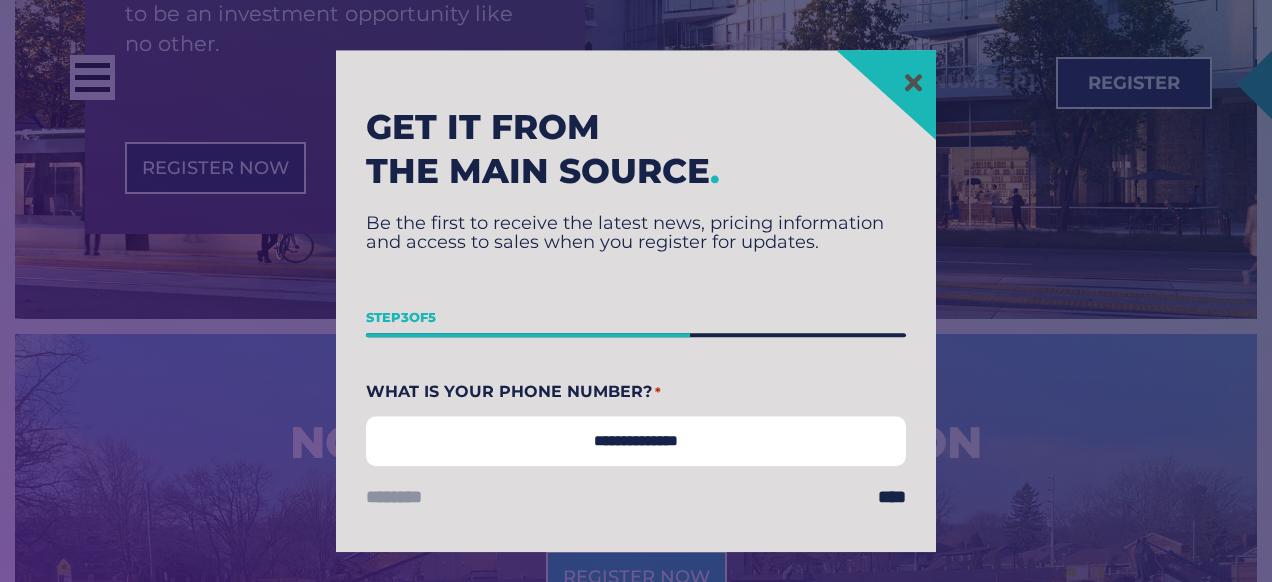 click on "**********" at bounding box center (636, 441) 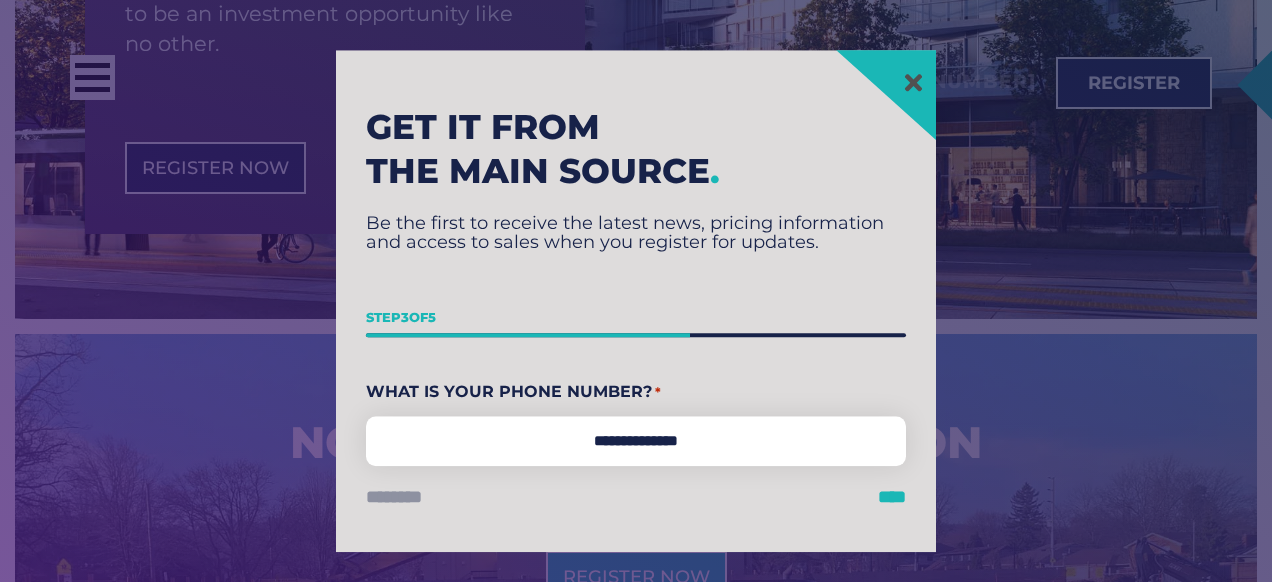 click on "****" at bounding box center (892, 497) 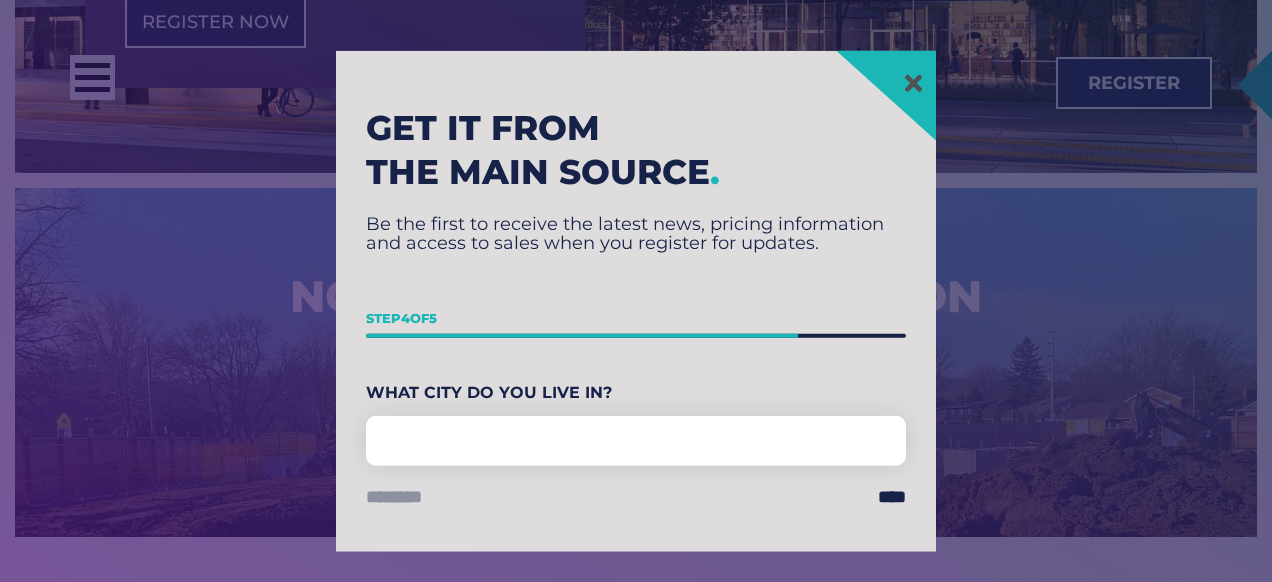 scroll, scrollTop: 930, scrollLeft: 0, axis: vertical 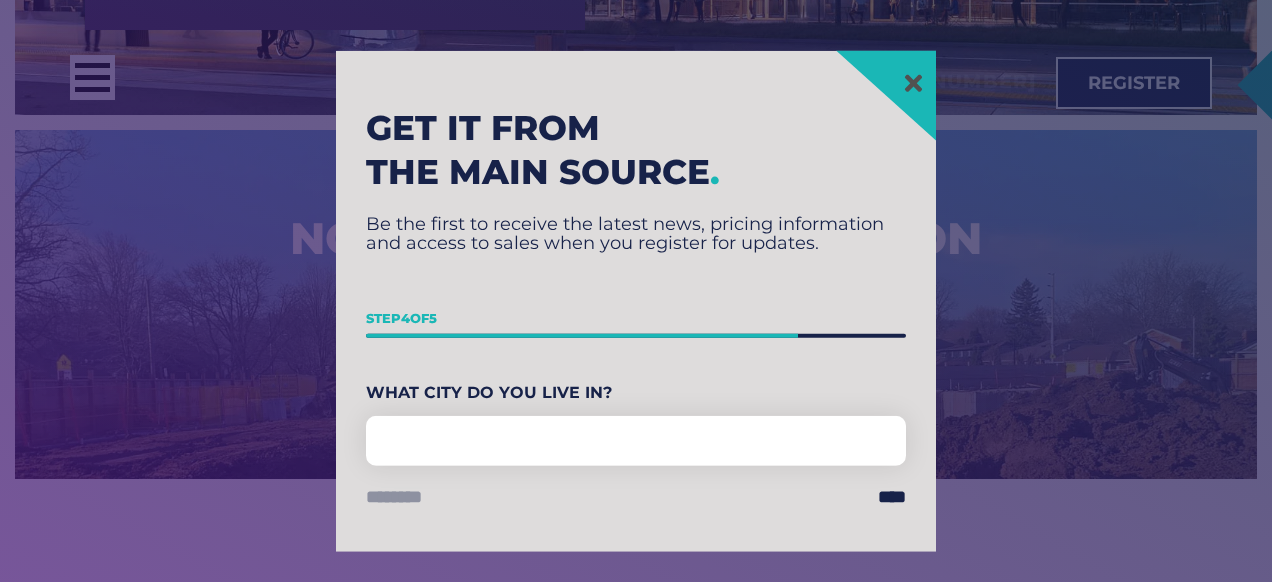 click on "What City Do You Live In?" at bounding box center [636, 440] 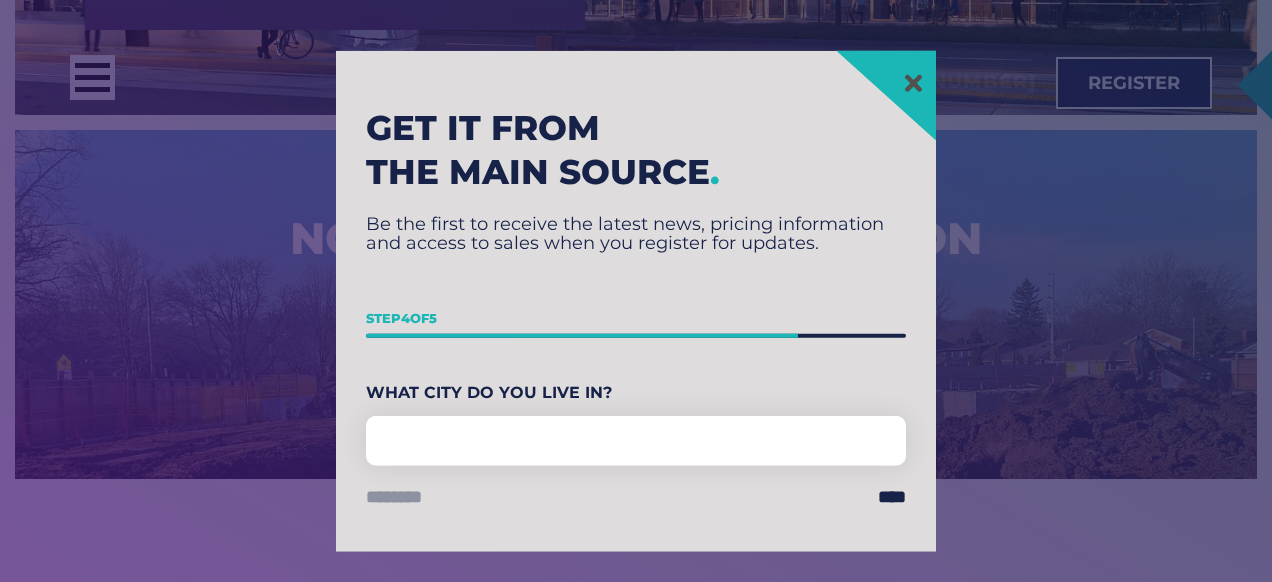 type on "*********" 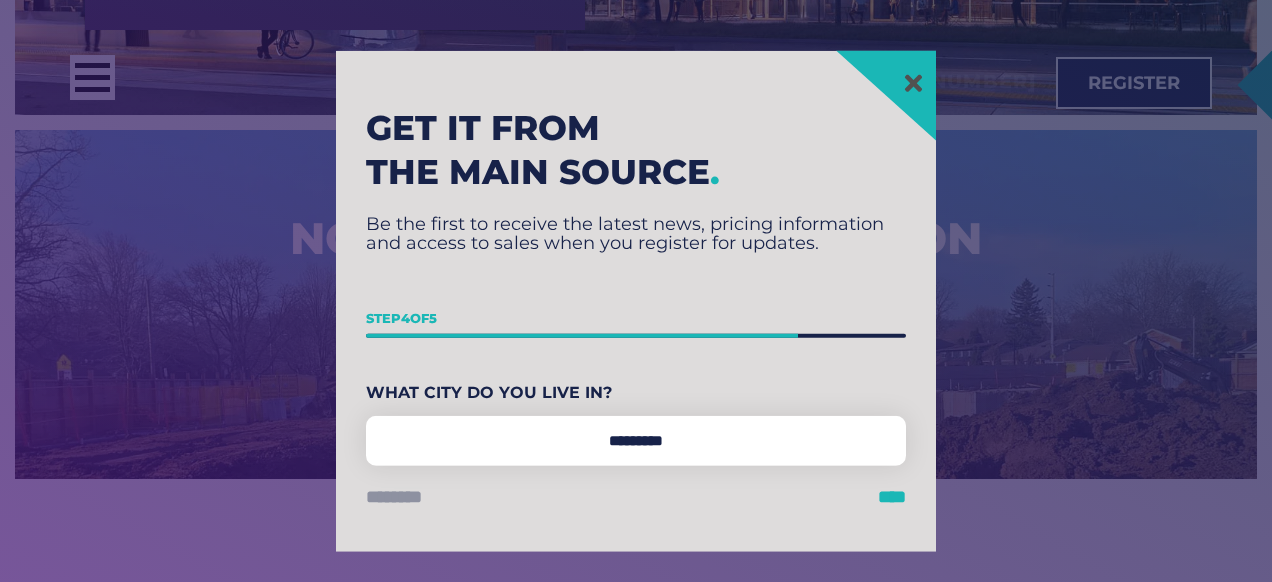 click on "****" at bounding box center (892, 496) 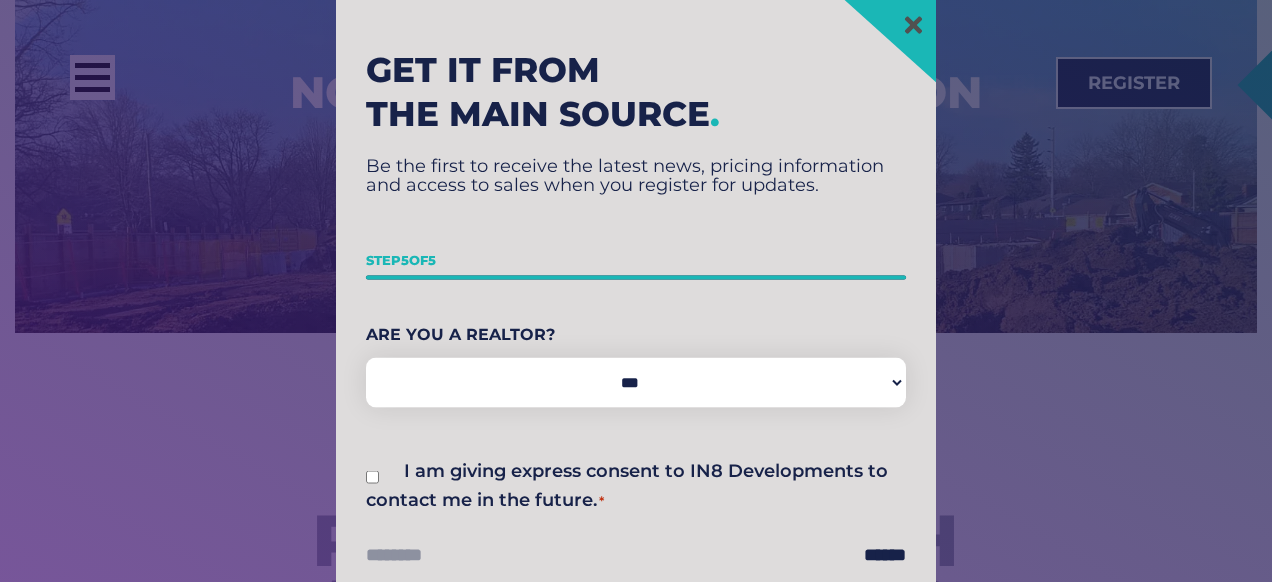 scroll, scrollTop: 0, scrollLeft: 0, axis: both 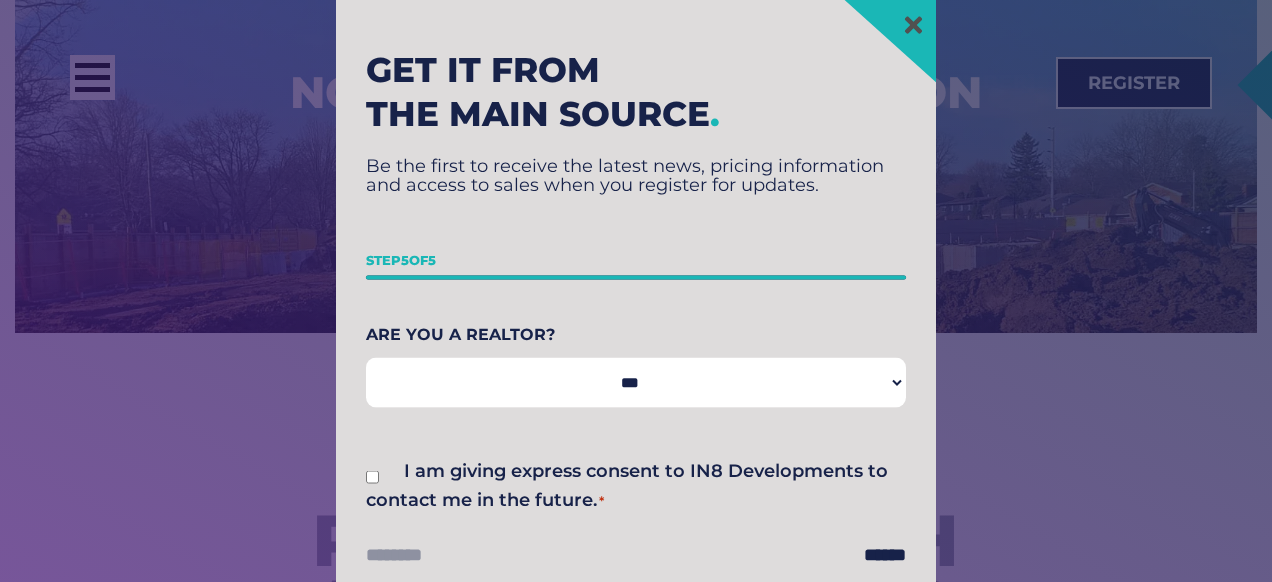 click on "*** **" at bounding box center (636, 382) 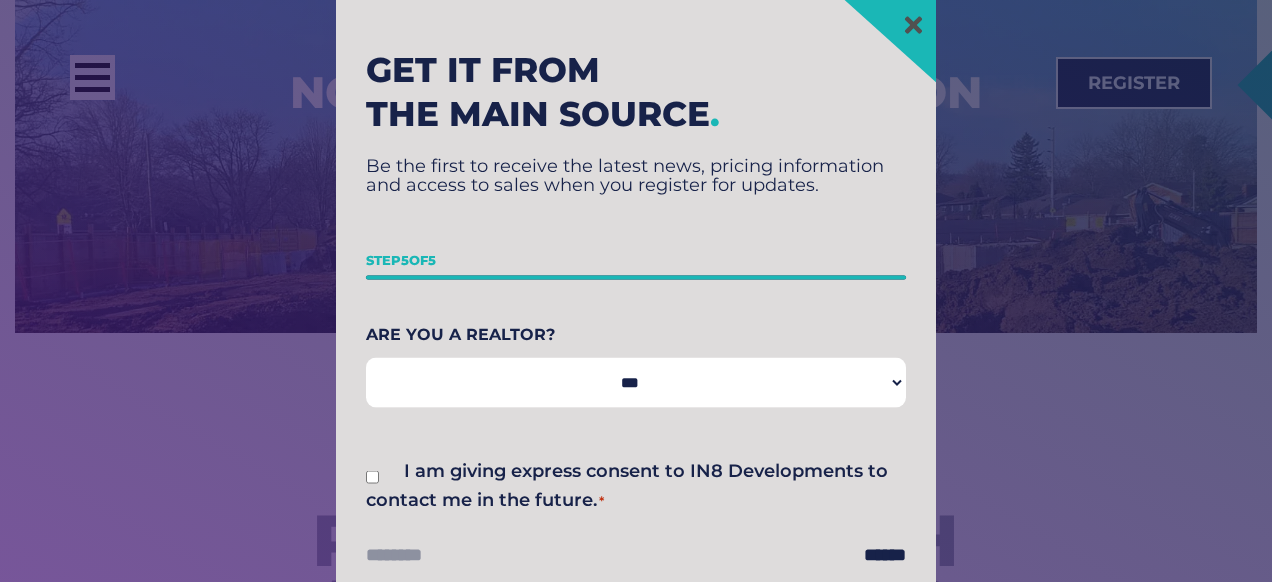 select on "**" 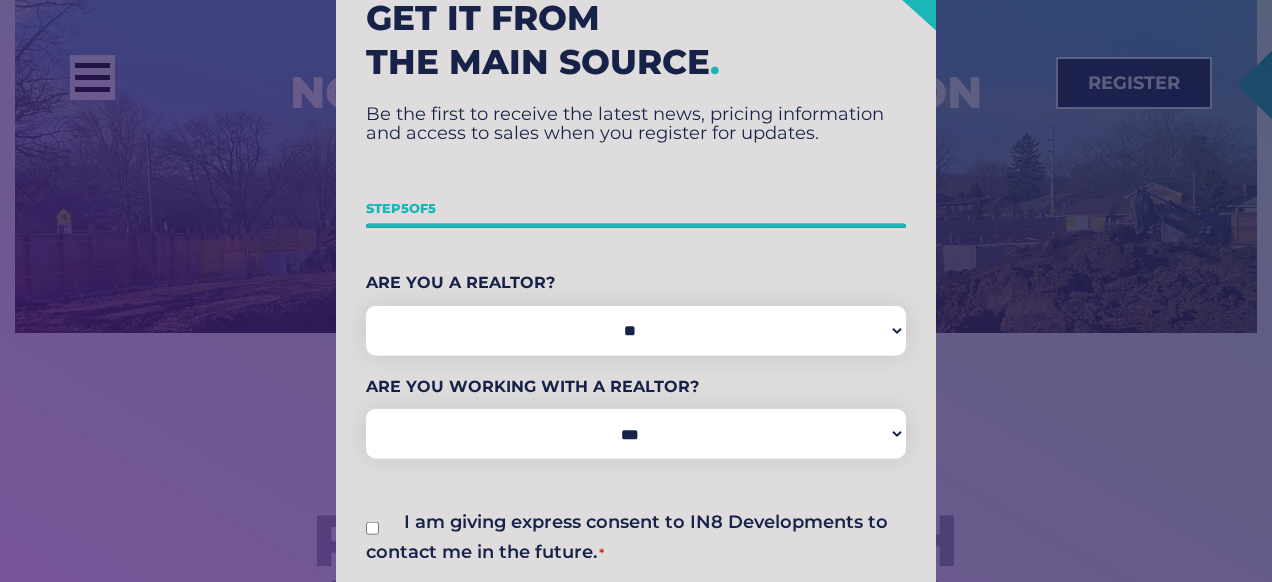 click on "I am giving express consent to IN8 Developments to contact me in the future. *" at bounding box center [636, 545] 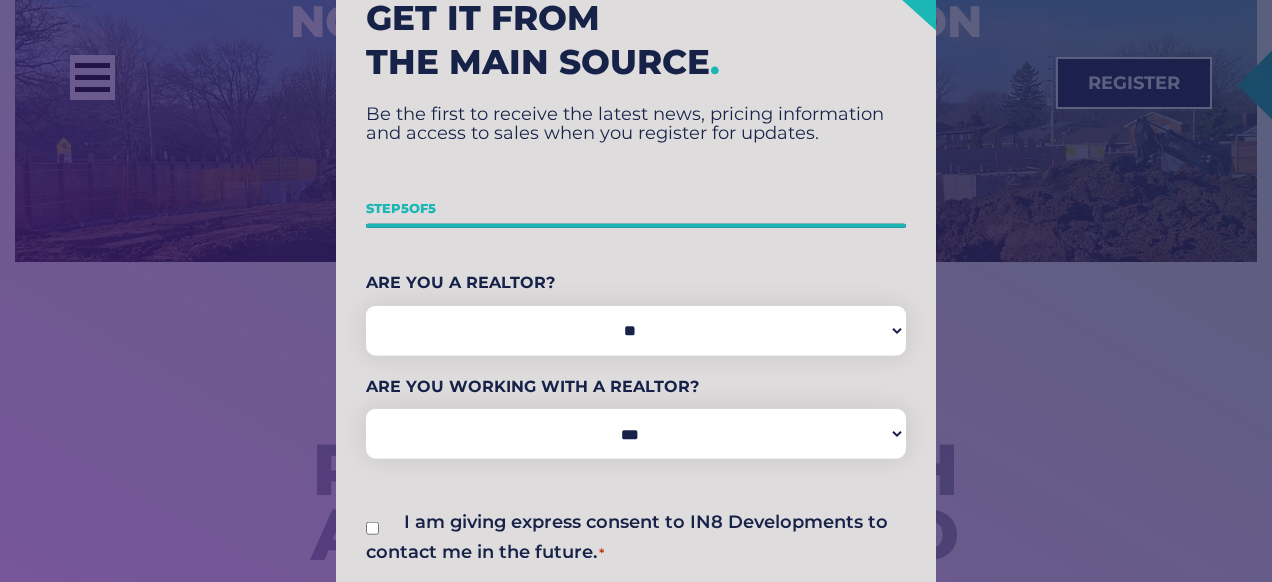 scroll, scrollTop: 1156, scrollLeft: 0, axis: vertical 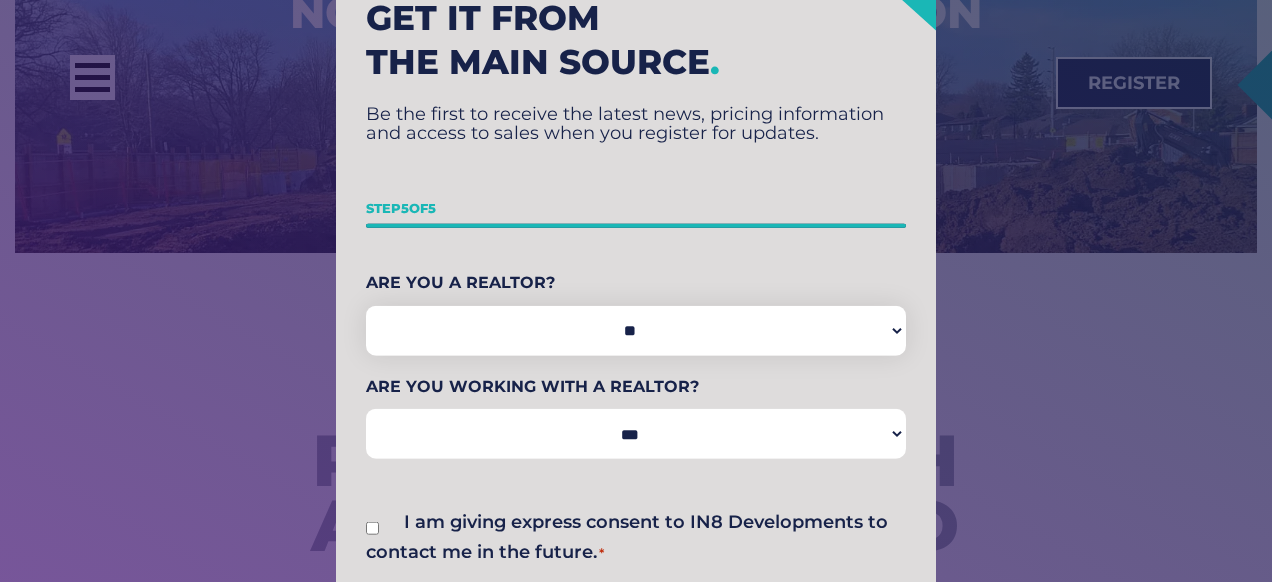 click on "*** **" at bounding box center (636, 434) 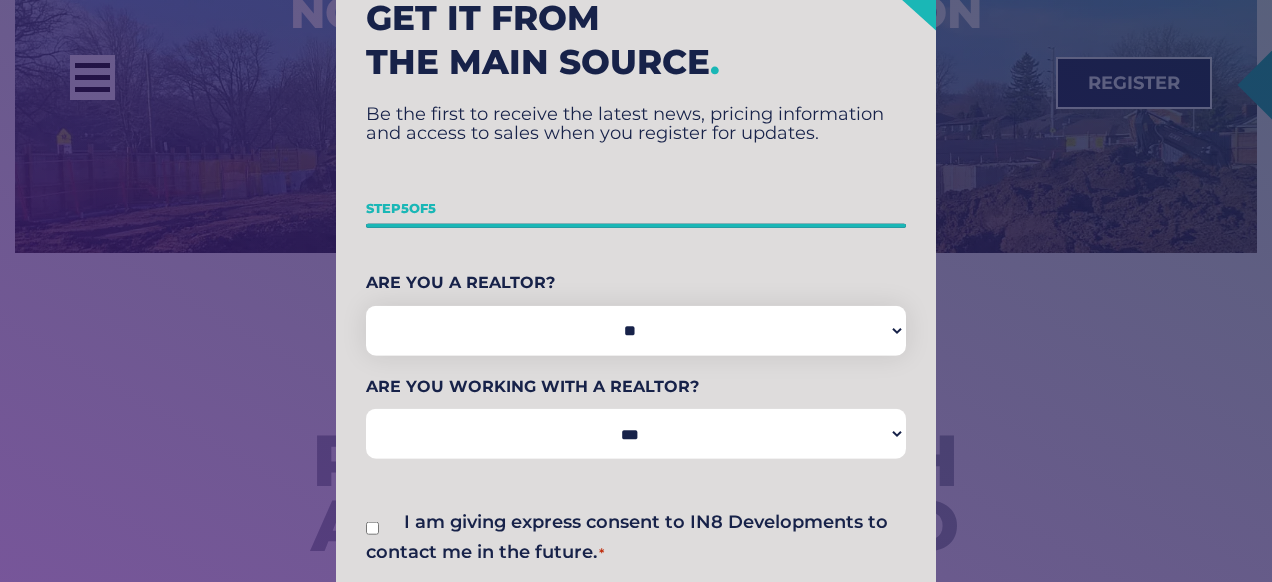 select on "**" 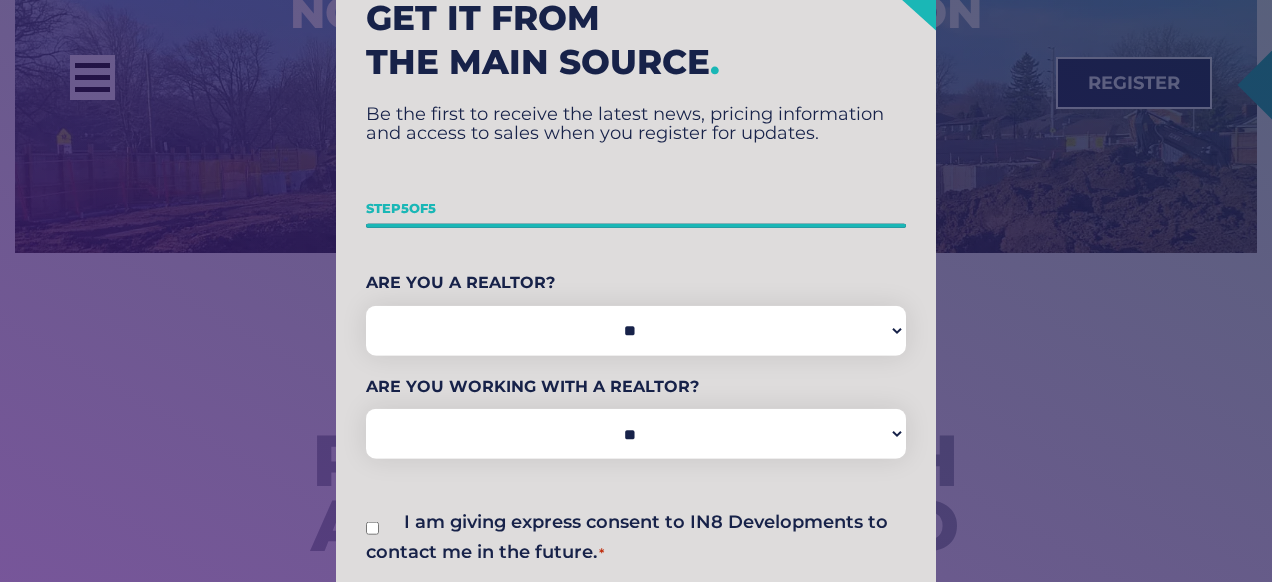 click on "I am giving express consent to IN8 Developments to contact me in the future. *" at bounding box center (636, 545) 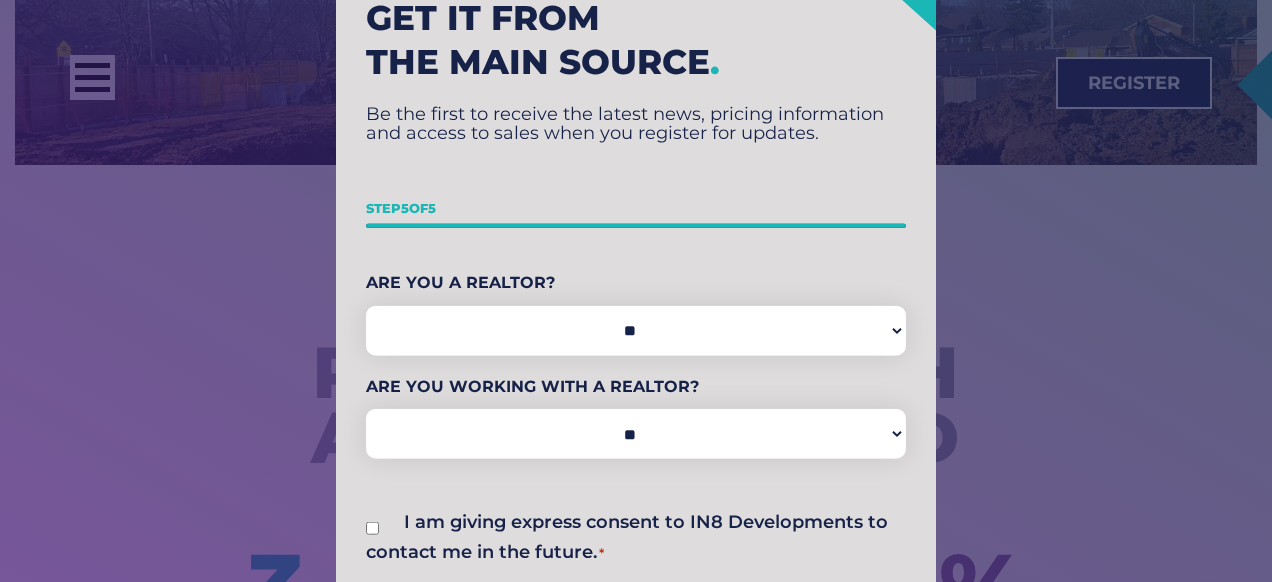 scroll, scrollTop: 1276, scrollLeft: 0, axis: vertical 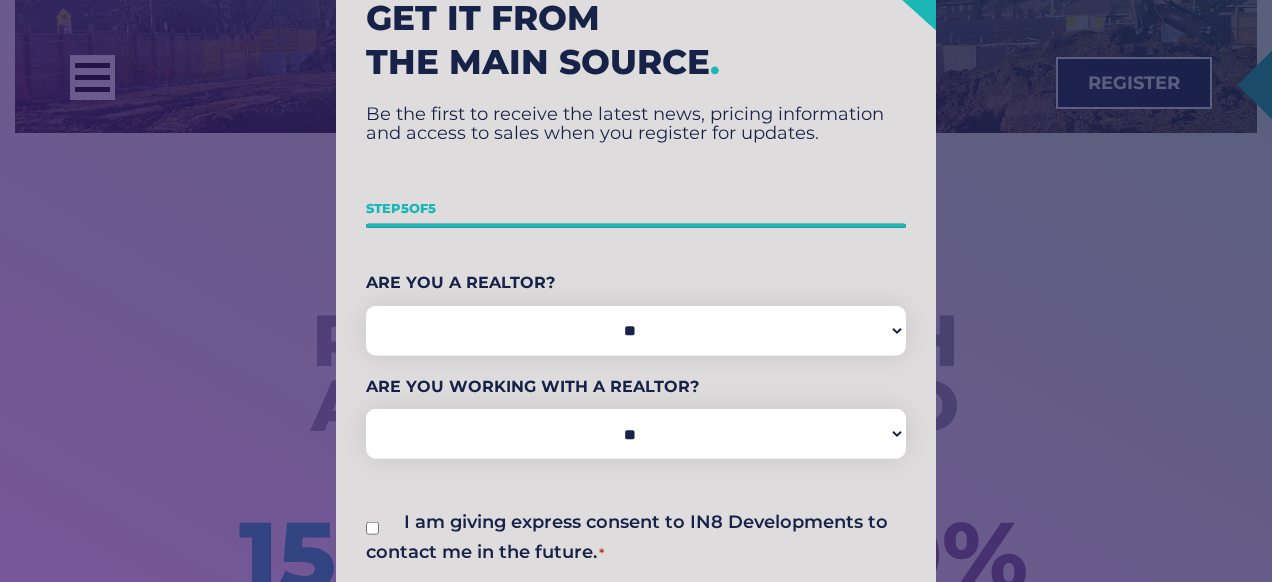 click on "I am giving express consent to IN8 Developments to contact me in the future. *" at bounding box center (636, 545) 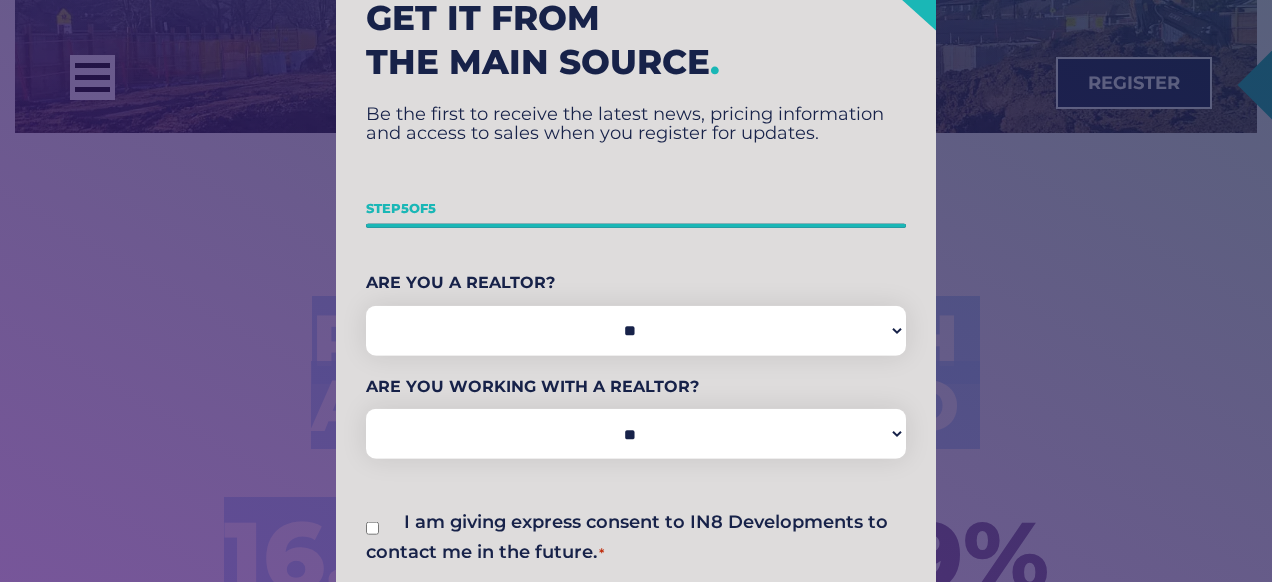 drag, startPoint x: 848, startPoint y: 550, endPoint x: 858, endPoint y: 598, distance: 49.0306 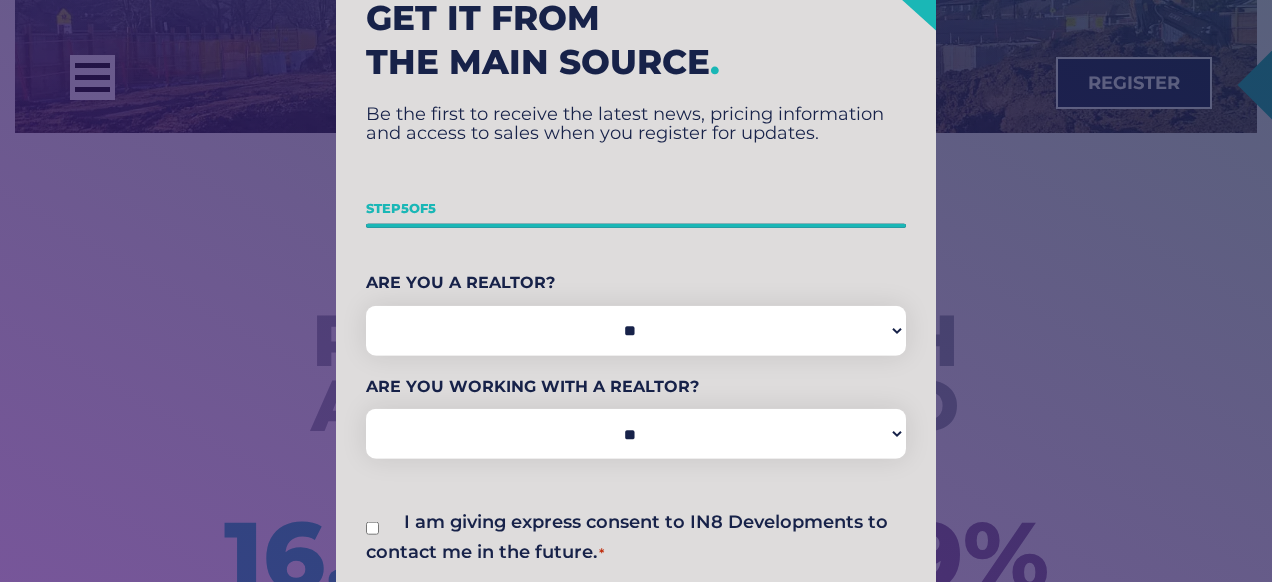 click on "Be the first to receive the latest news, pricing information and access to sales when you register for updates." at bounding box center (636, 139) 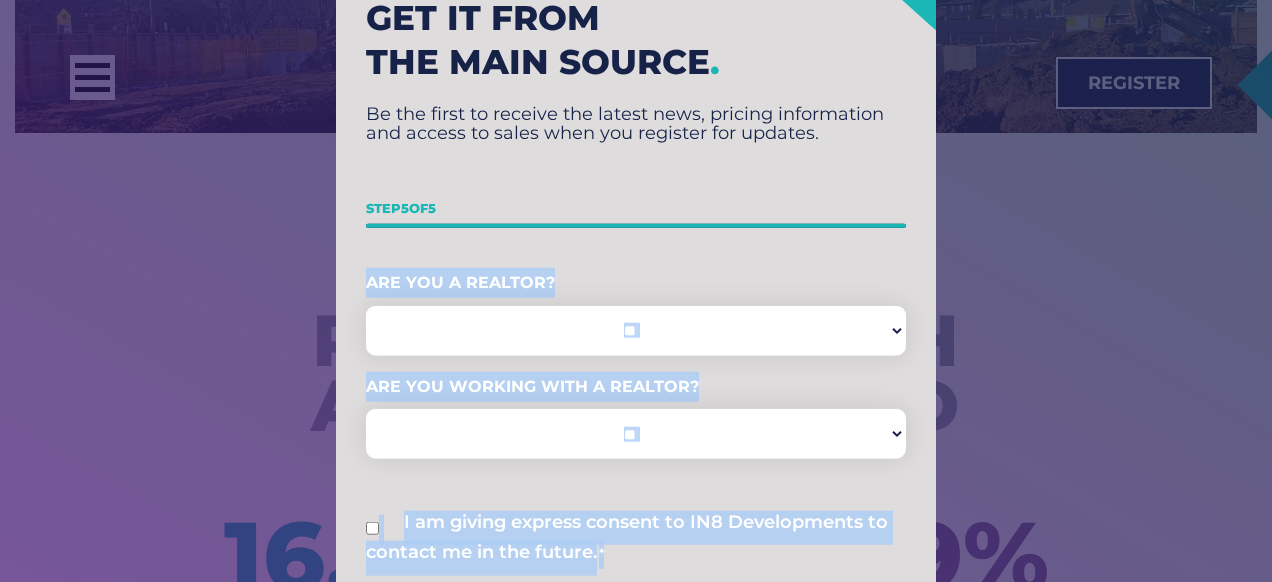 drag, startPoint x: 902, startPoint y: 547, endPoint x: 937, endPoint y: 581, distance: 48.79549 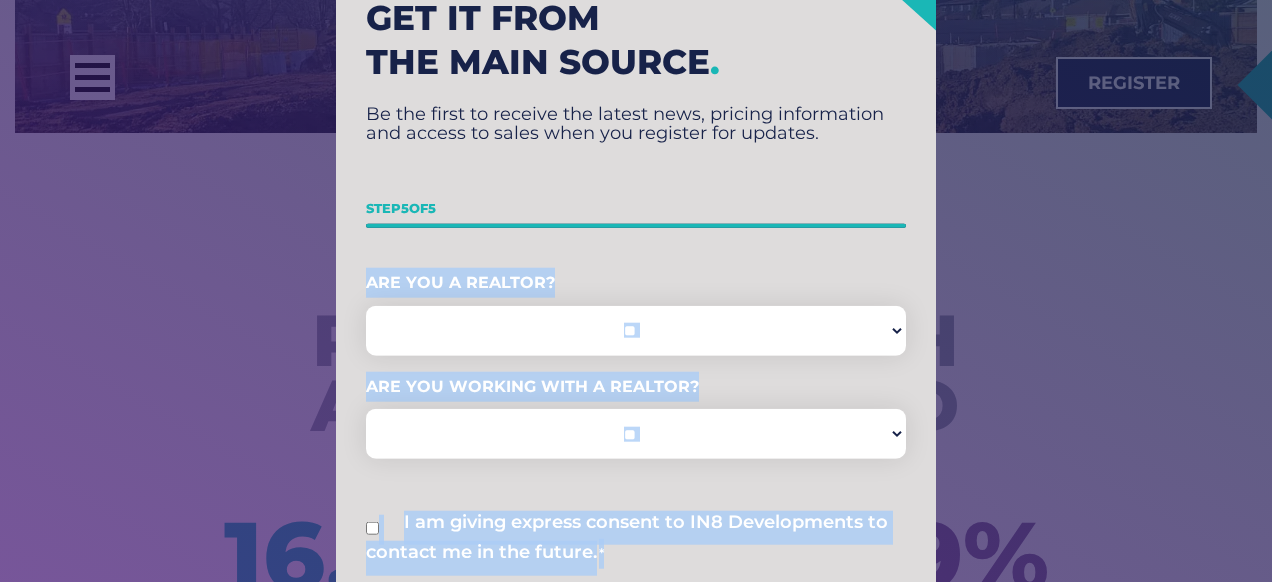 click on "I am giving express consent to IN8 Developments to contact me in the future. *" at bounding box center (636, 545) 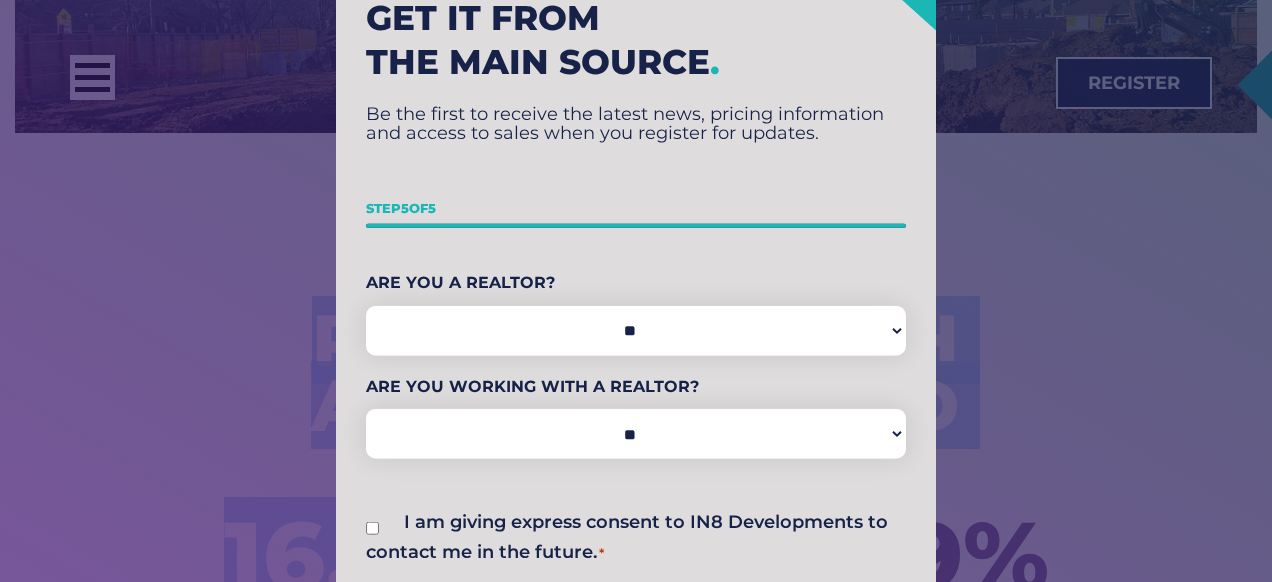 drag, startPoint x: 904, startPoint y: 557, endPoint x: 922, endPoint y: 627, distance: 72.277245 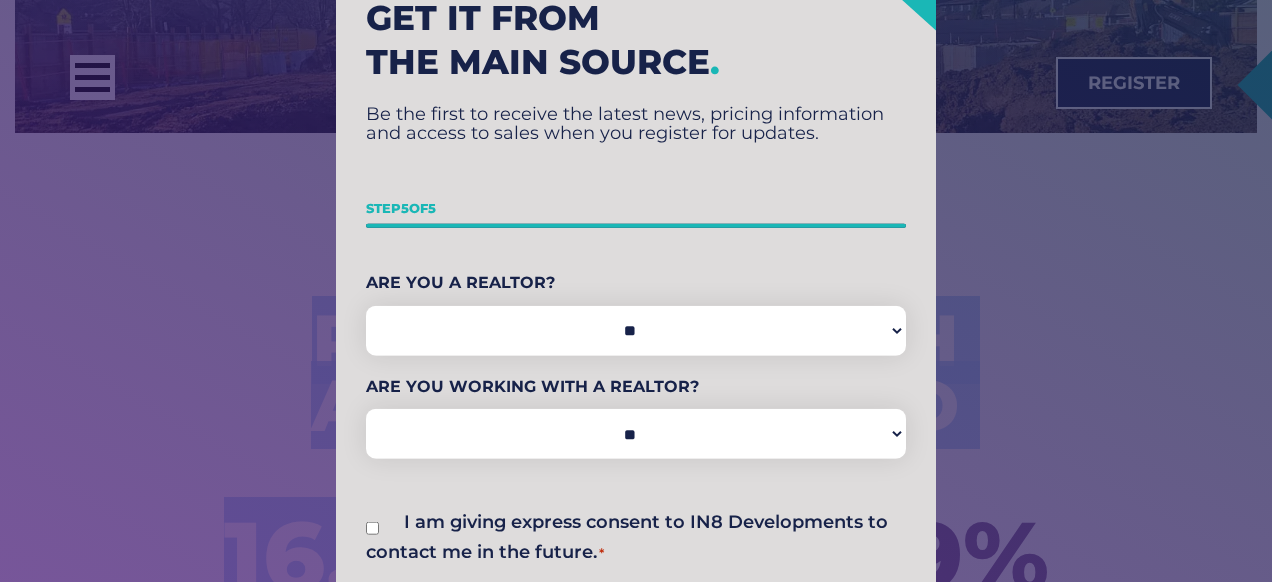 click on "I am giving express consent to IN8 Developments to contact me in the future. *" at bounding box center [636, 545] 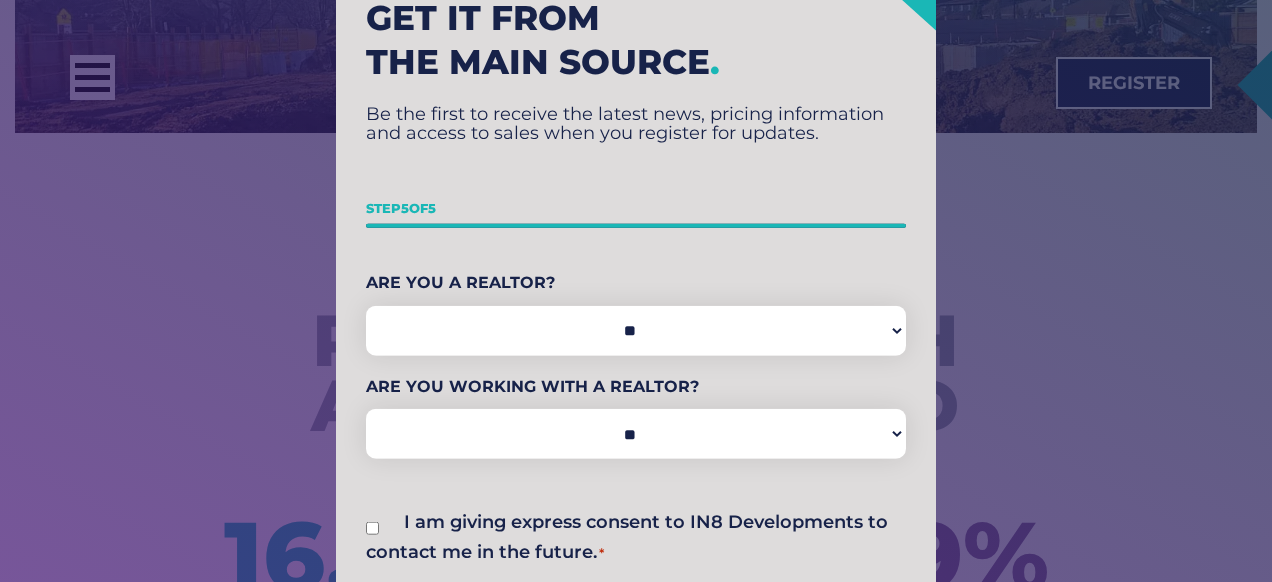 click on "**********" at bounding box center [636, 301] 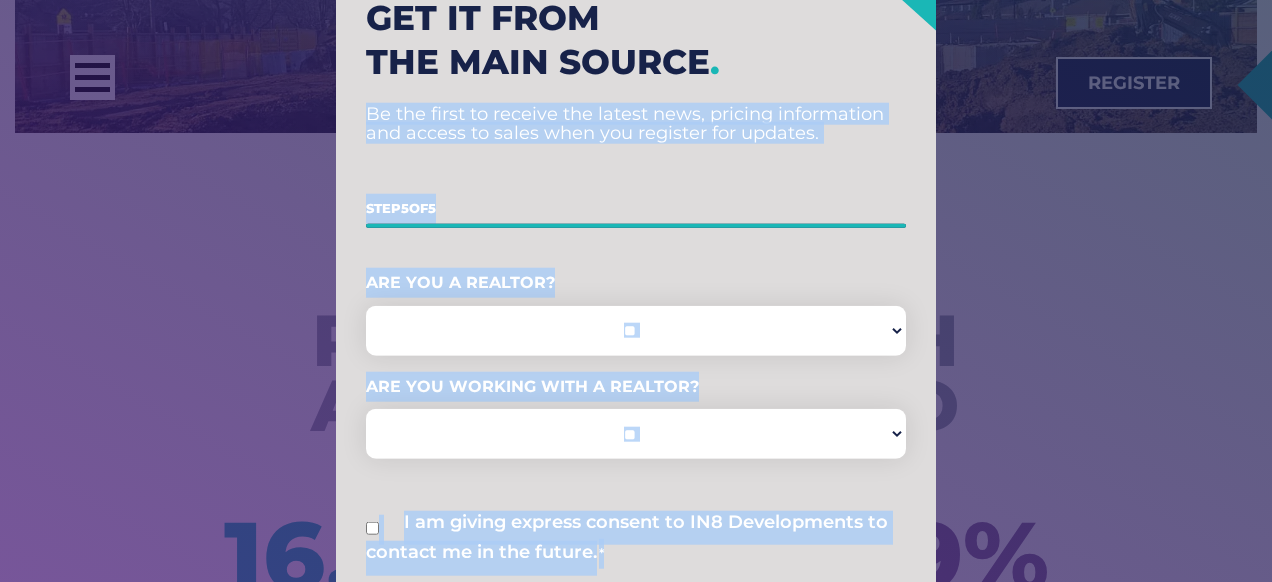 drag, startPoint x: 912, startPoint y: 98, endPoint x: 870, endPoint y: -140, distance: 241.67747 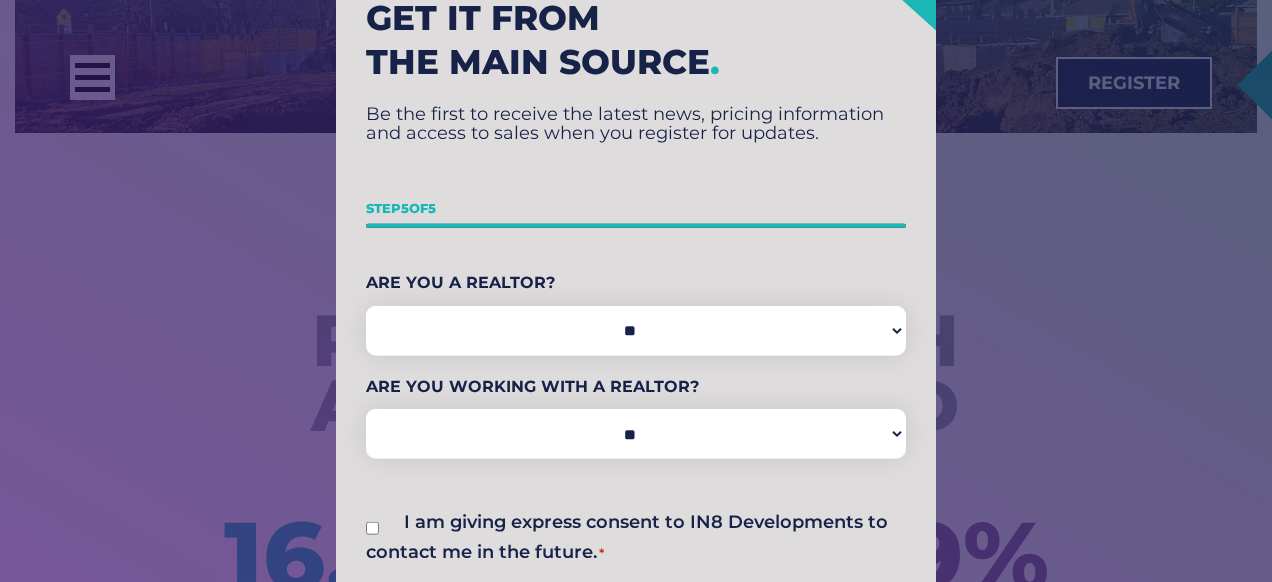 click on "**********" at bounding box center [636, 301] 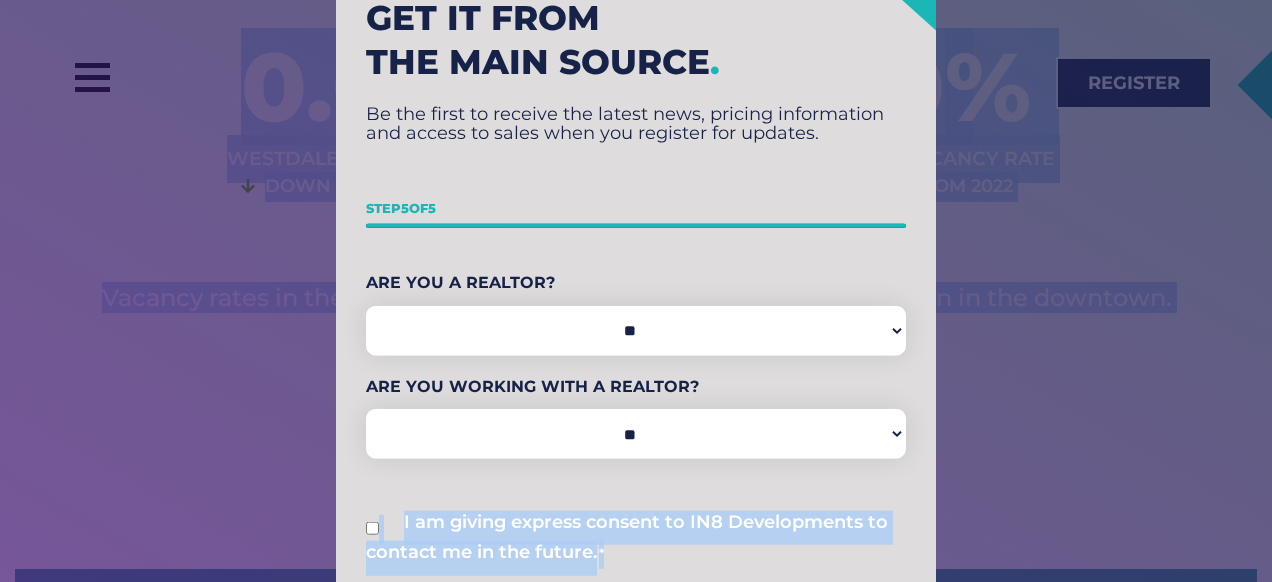 drag, startPoint x: 921, startPoint y: 507, endPoint x: 964, endPoint y: 627, distance: 127.471565 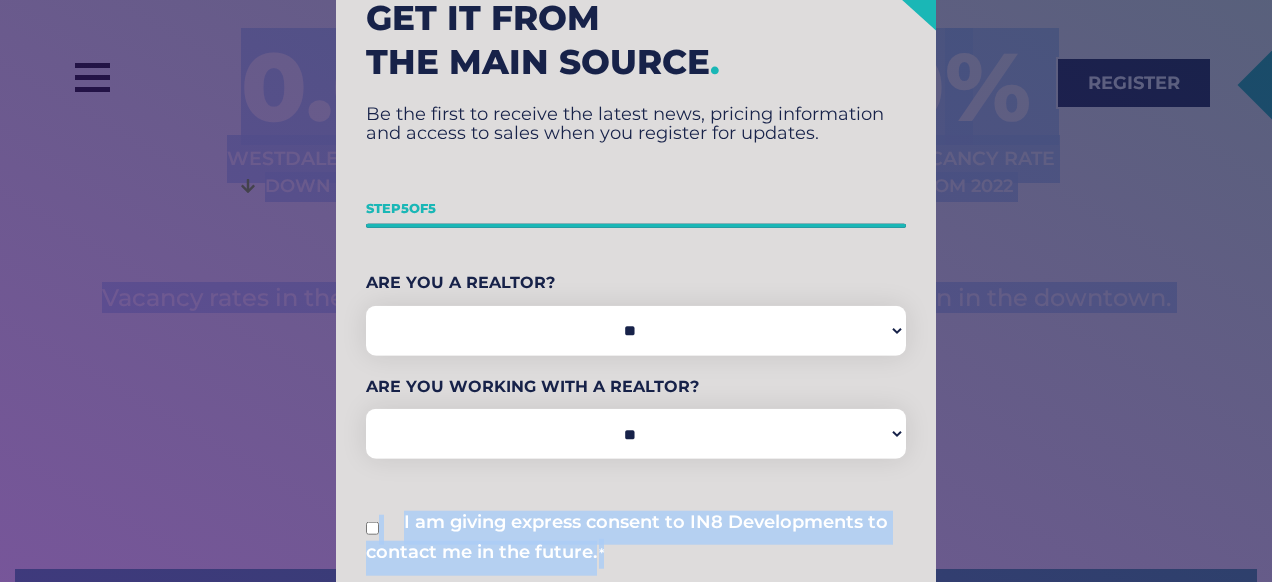scroll, scrollTop: 2214, scrollLeft: 0, axis: vertical 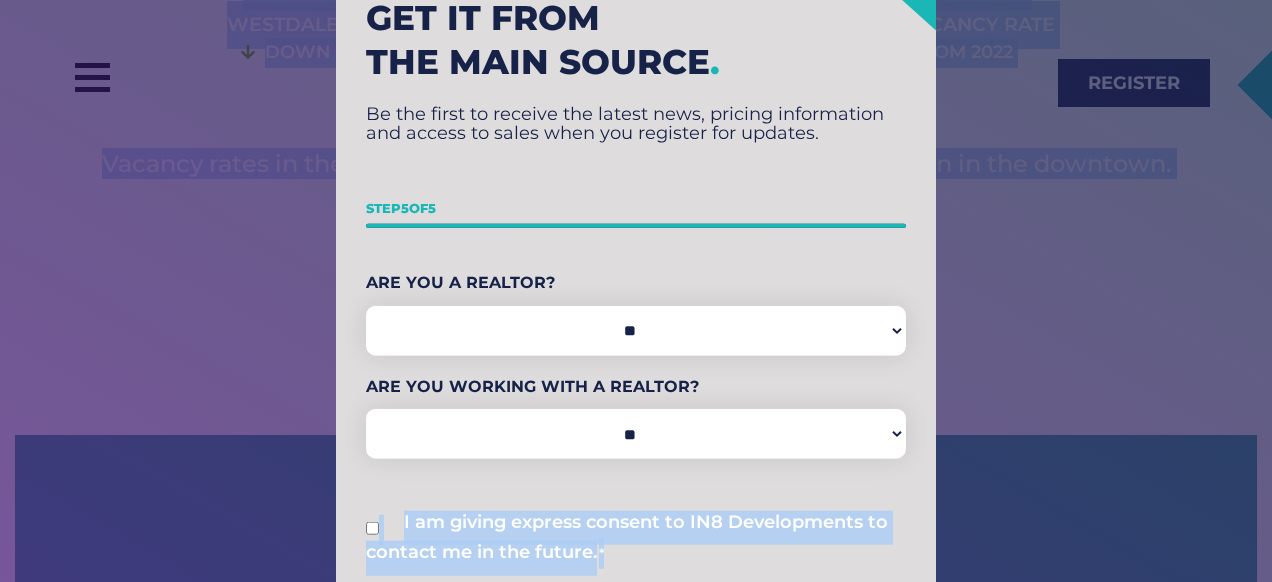 click on "I am giving express consent to IN8 Developments to contact me in the future. *" at bounding box center [636, 545] 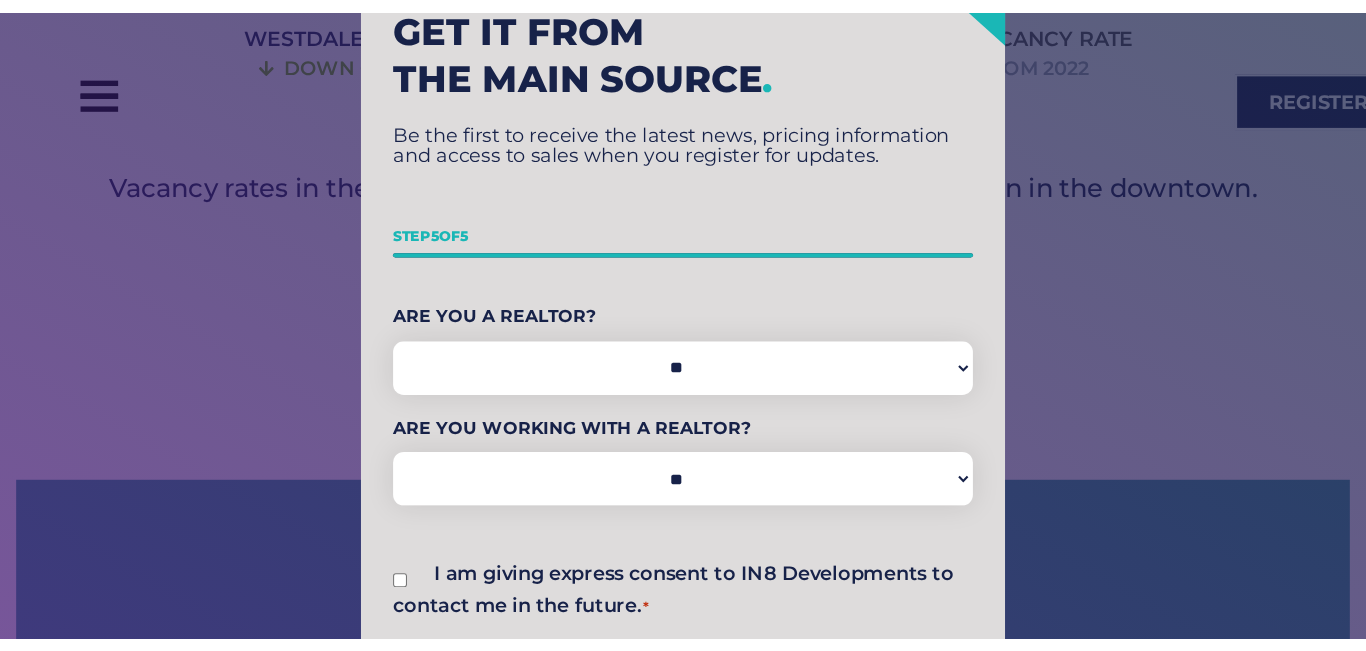 scroll, scrollTop: 2255, scrollLeft: 0, axis: vertical 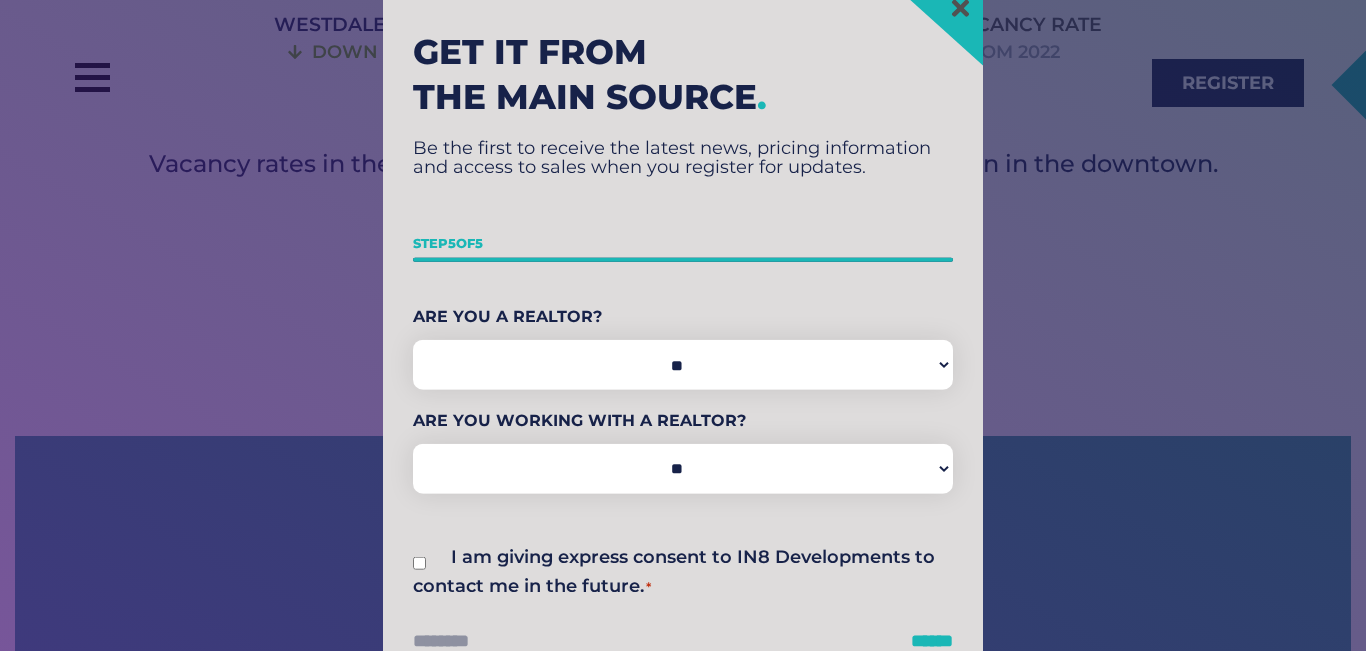 click on "******" at bounding box center (932, 641) 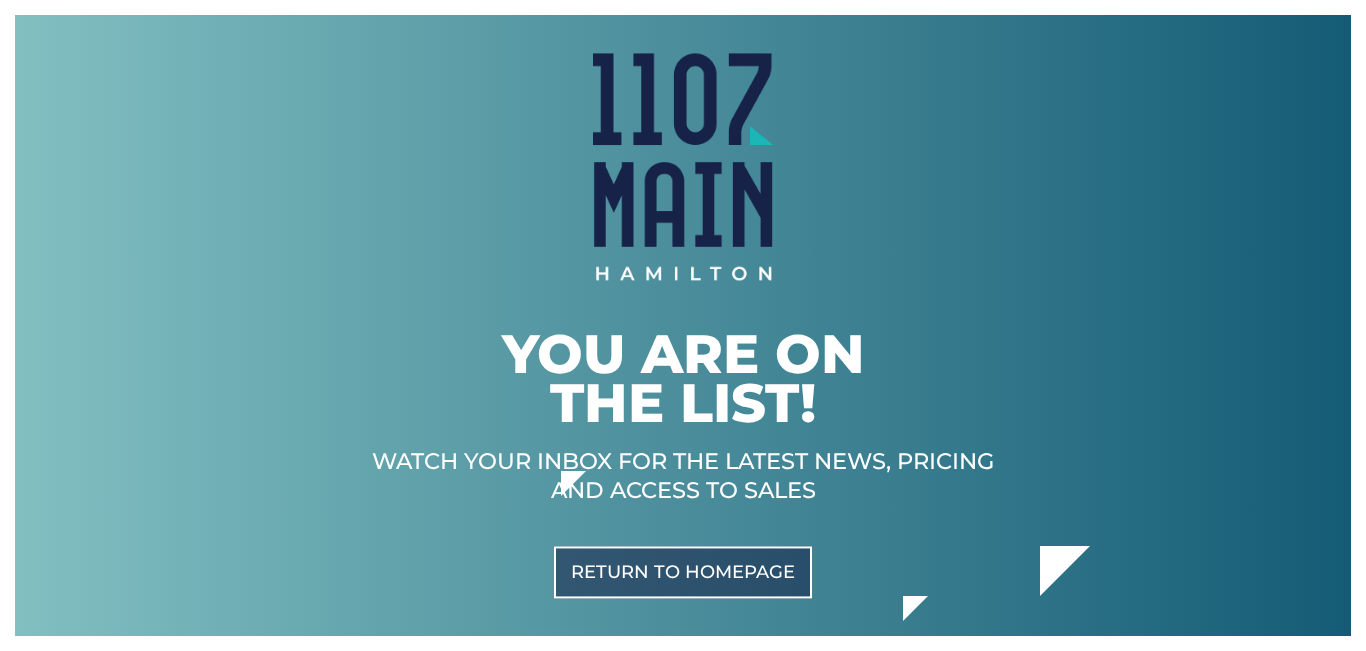 scroll, scrollTop: 0, scrollLeft: 0, axis: both 